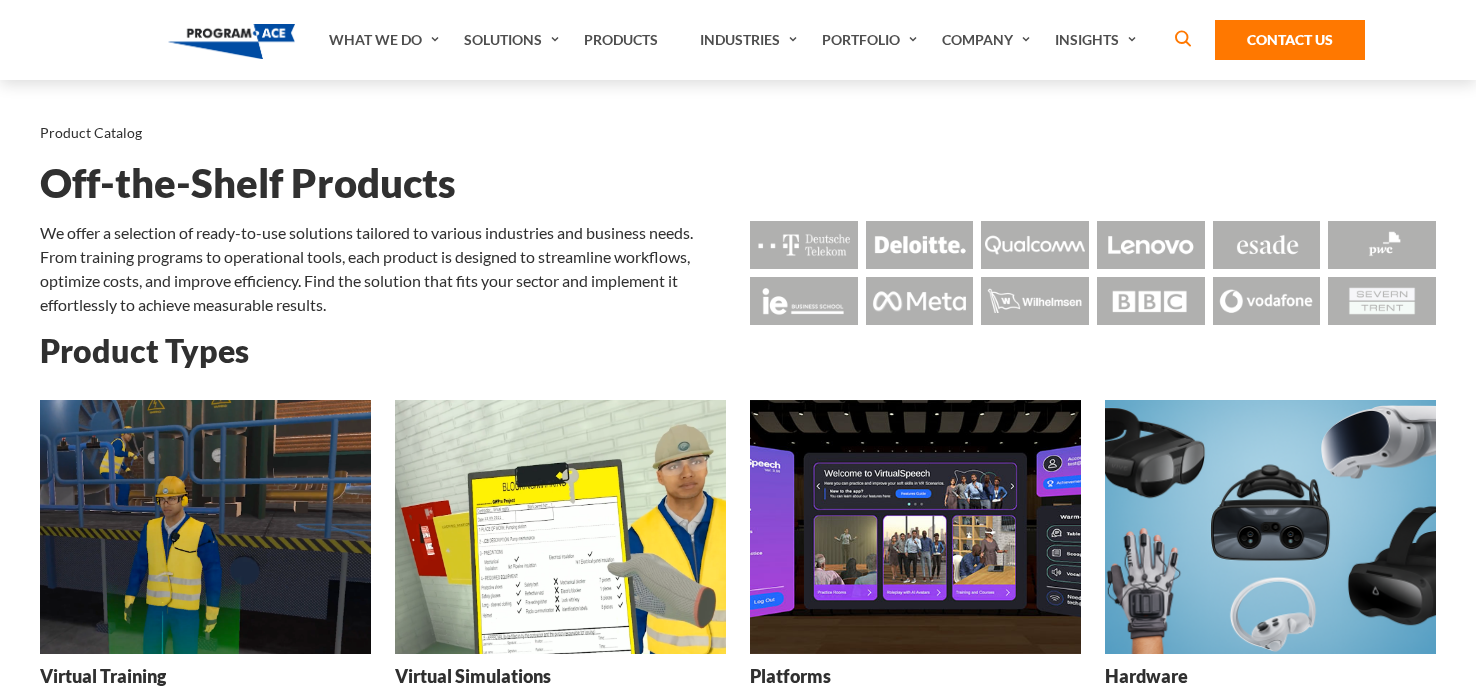 scroll, scrollTop: 0, scrollLeft: 0, axis: both 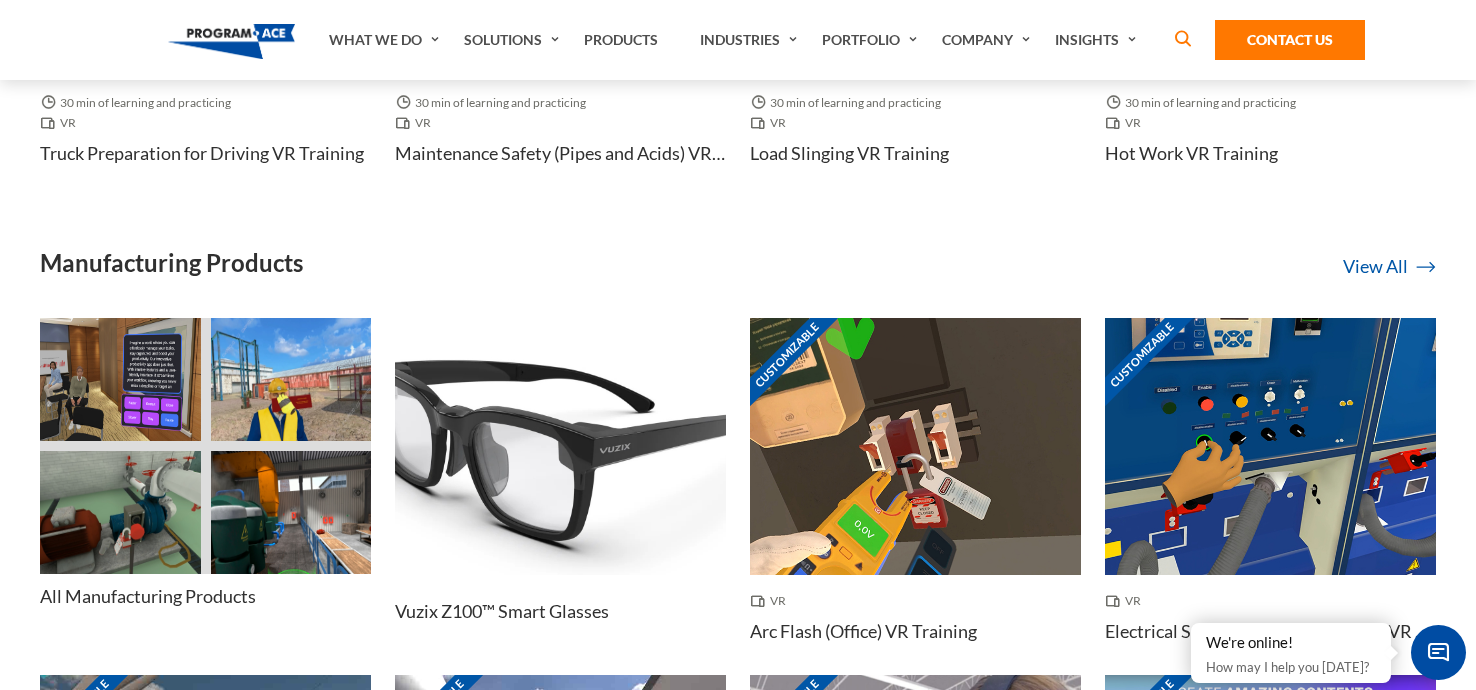 click on "Product Types
Virtual Training
Virtual Simulations
Platforms
Hardware
Off-the-Shelf Products to Accelerate Your Business
Boost efficiency, cut costs, and get started fast with our ready-to-use solutions.
Request Free Trial" at bounding box center [738, 344] 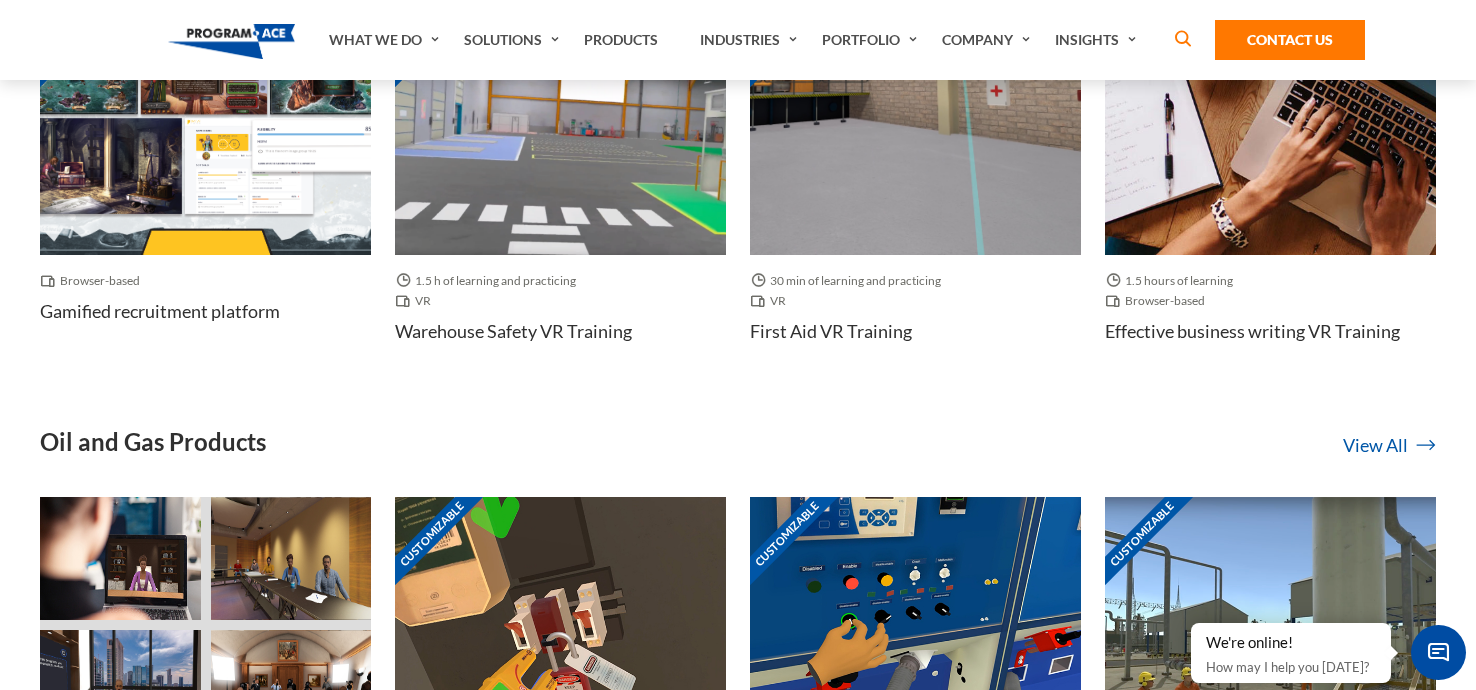 scroll, scrollTop: 0, scrollLeft: 0, axis: both 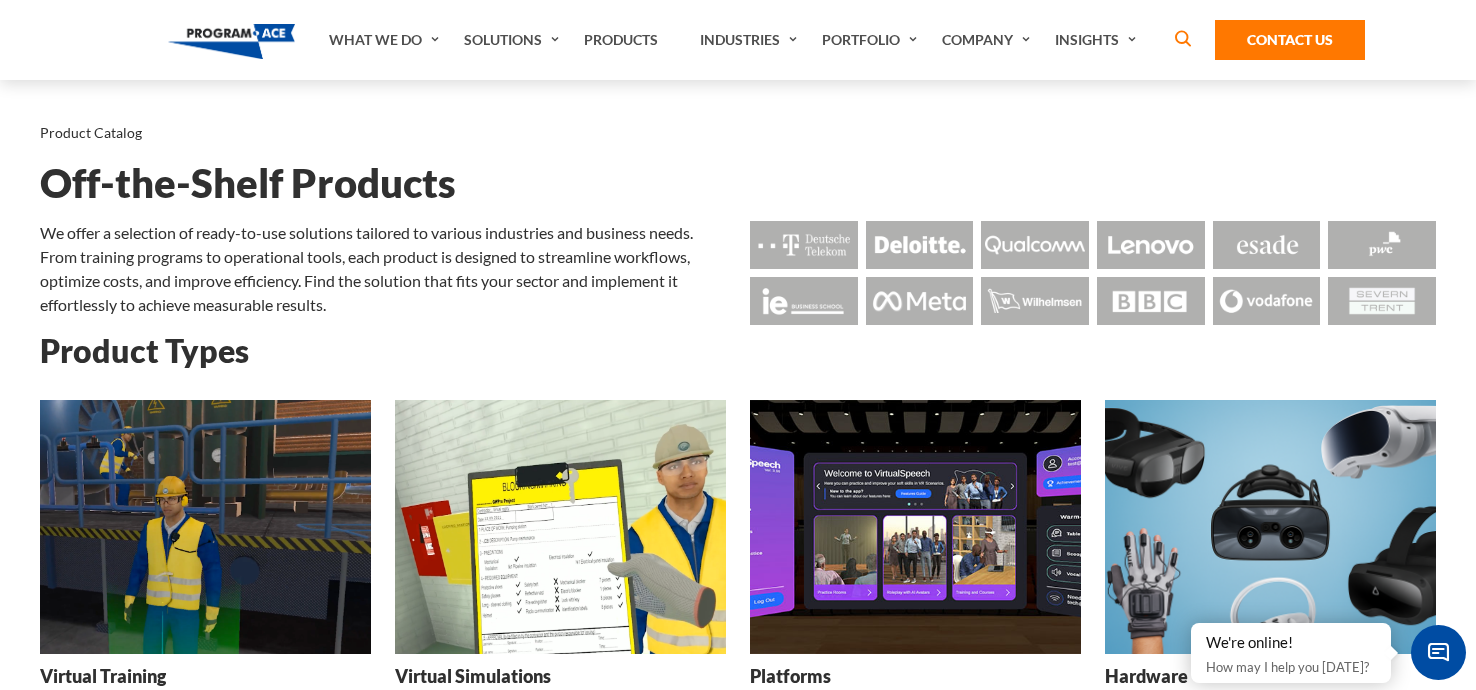click at bounding box center [1270, 527] 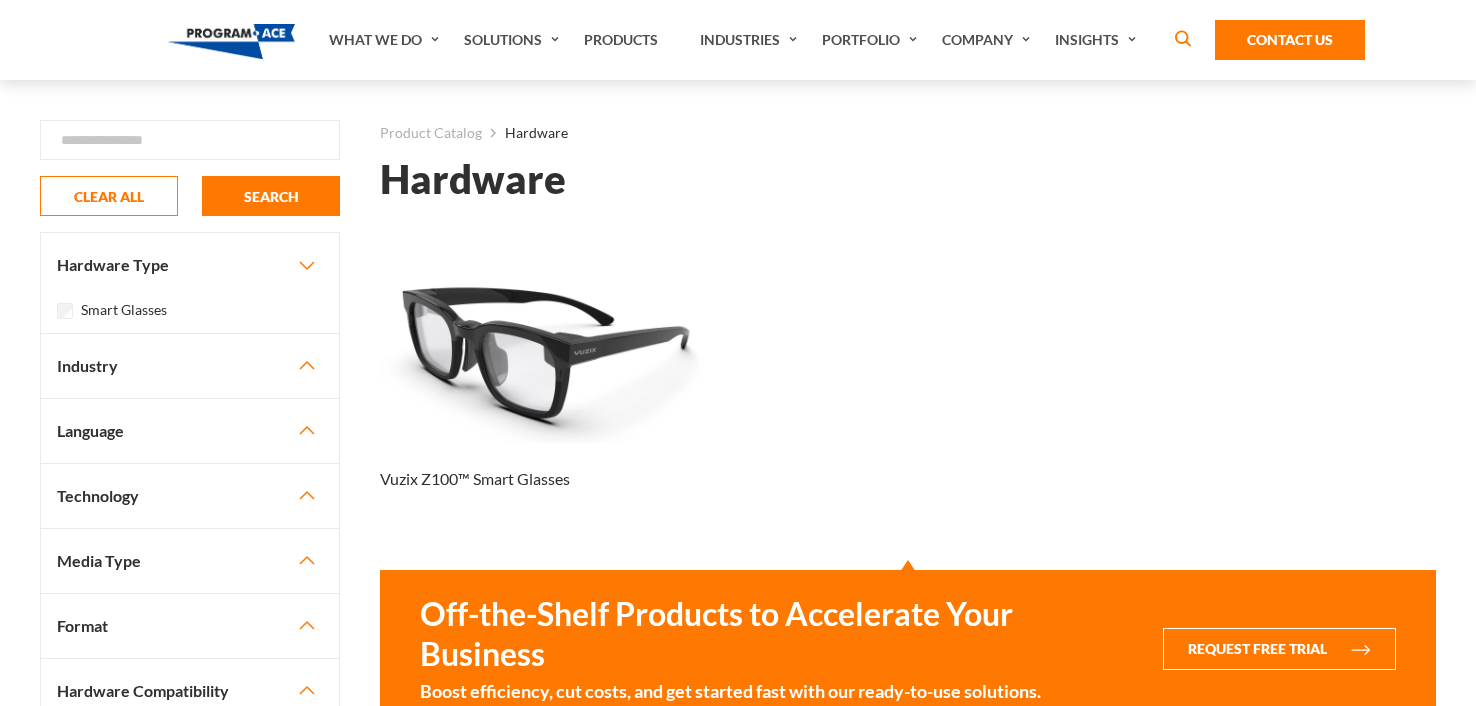 scroll, scrollTop: 0, scrollLeft: 0, axis: both 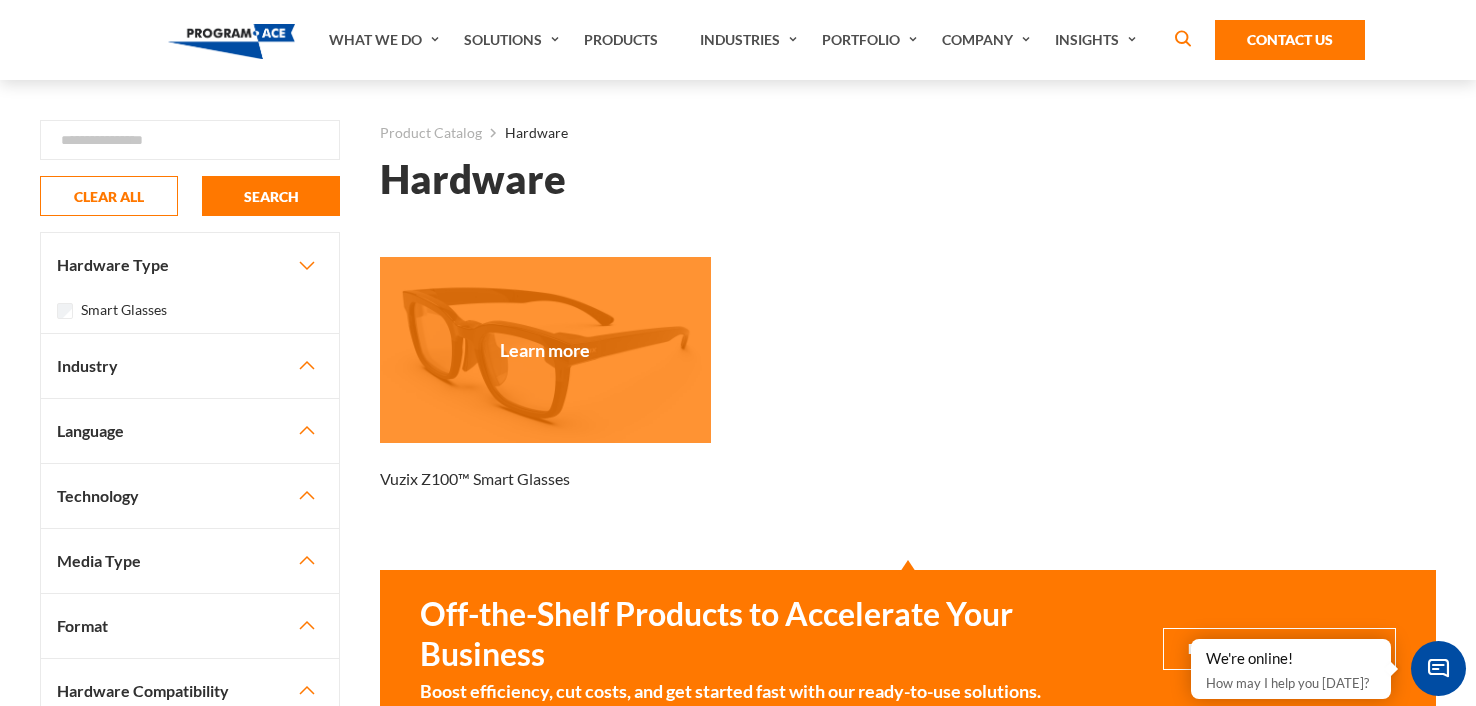 click at bounding box center [545, 350] 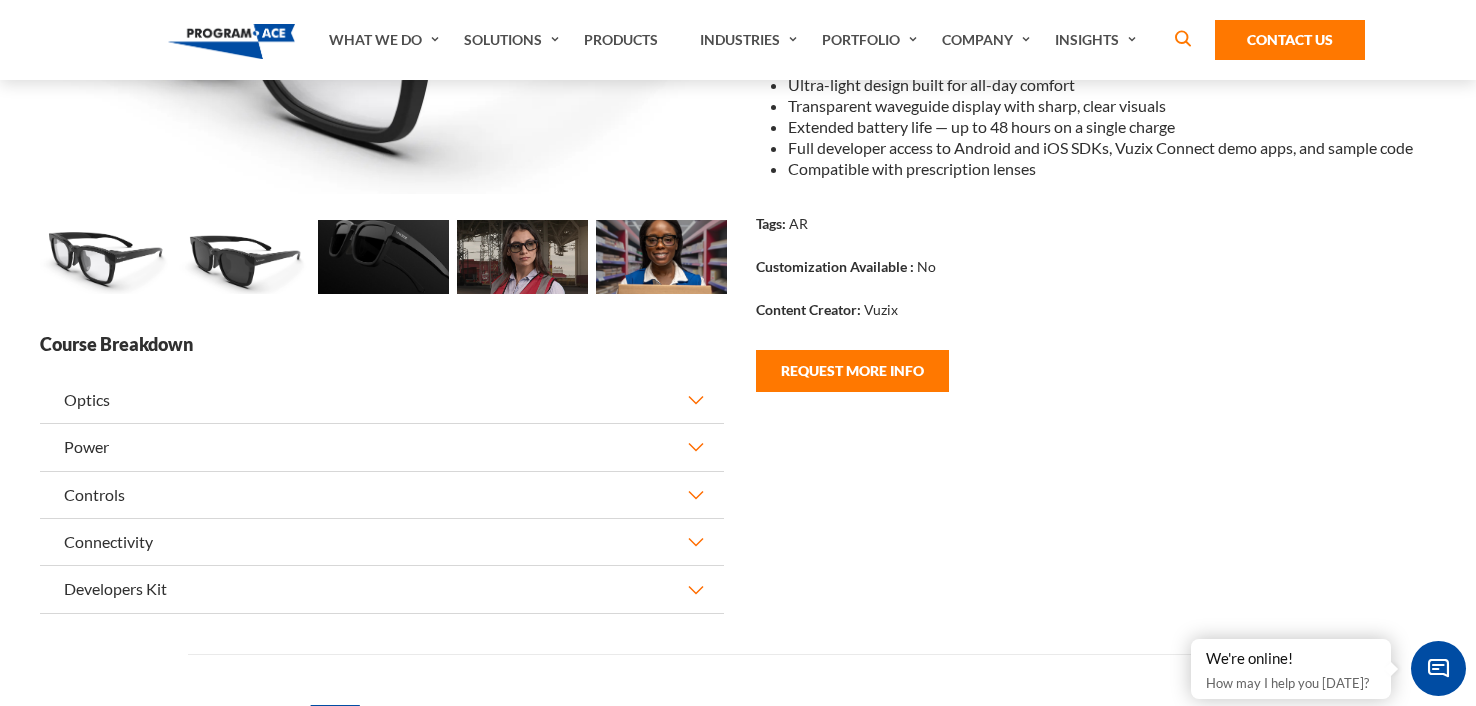 scroll, scrollTop: 0, scrollLeft: 0, axis: both 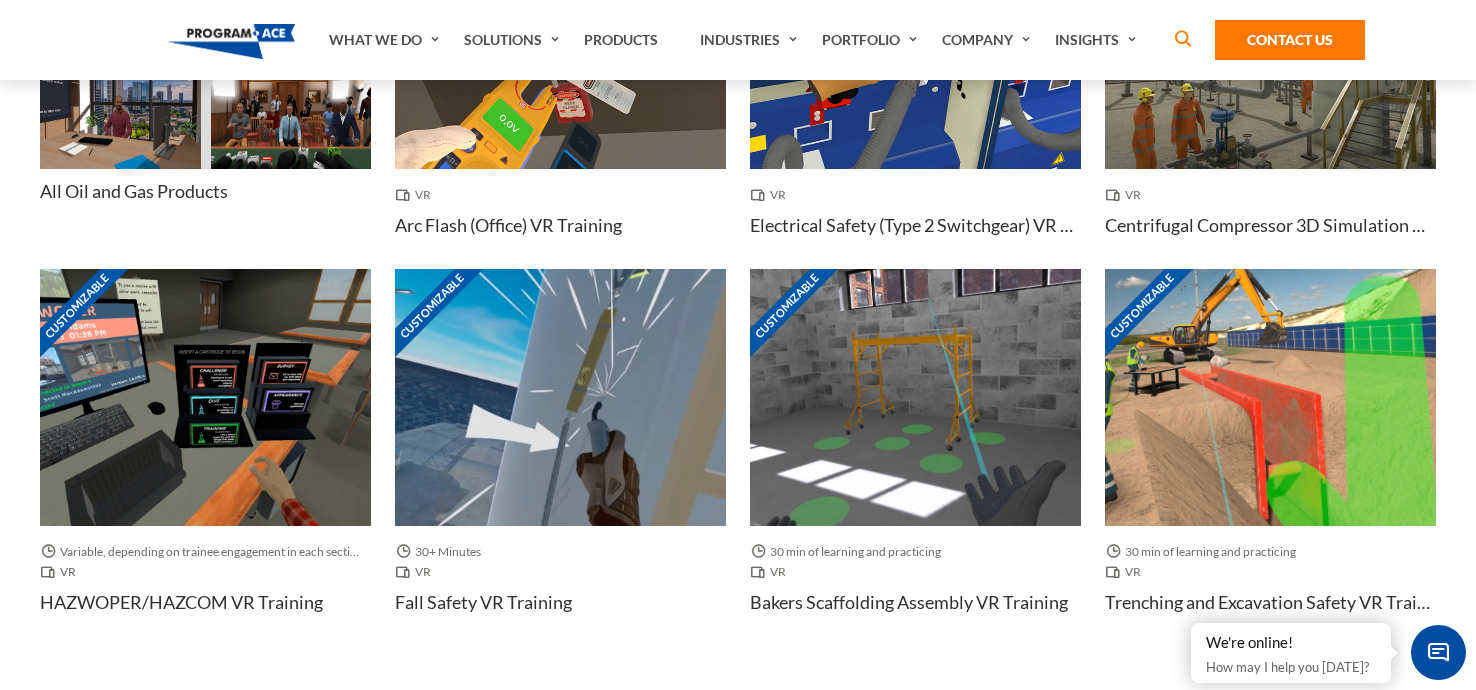 click on "Customizable
VR
Centrifugal Compressor 3D Simulation VR Training" at bounding box center (1270, 91) 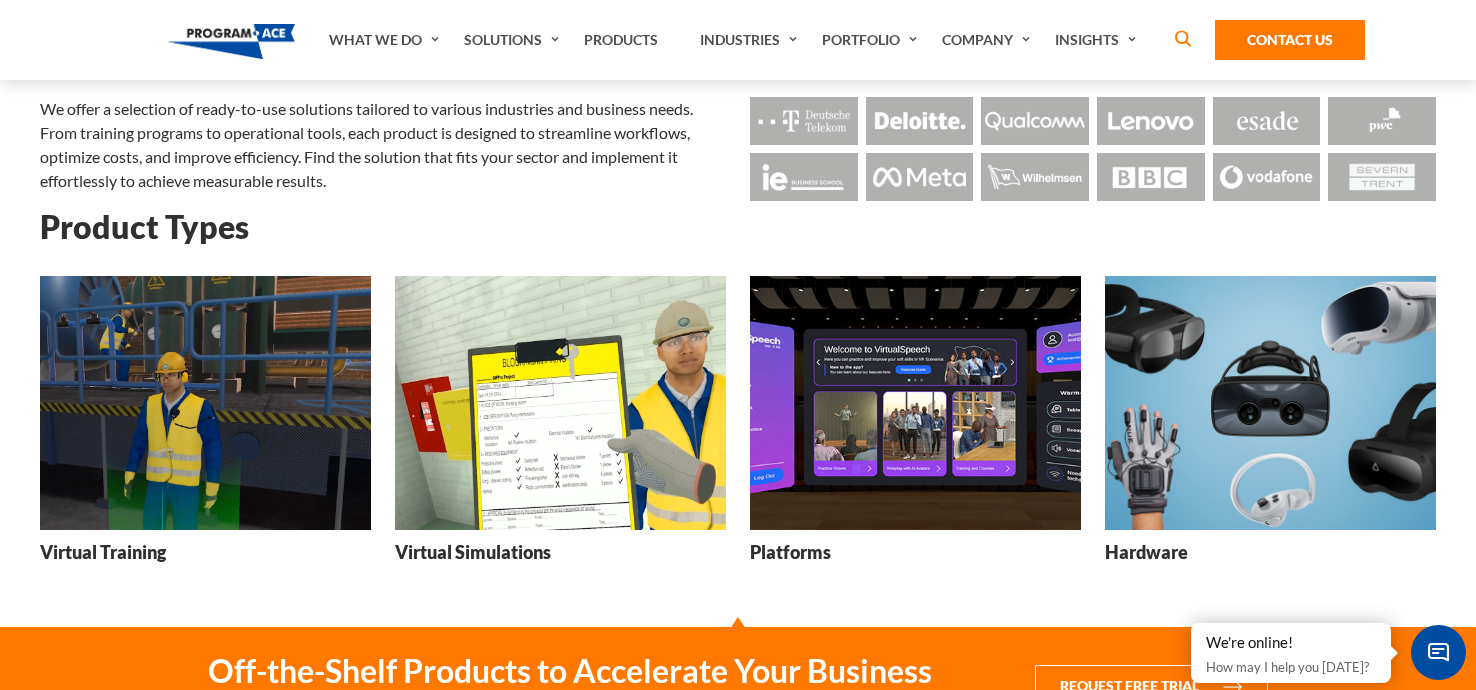scroll, scrollTop: 123, scrollLeft: 0, axis: vertical 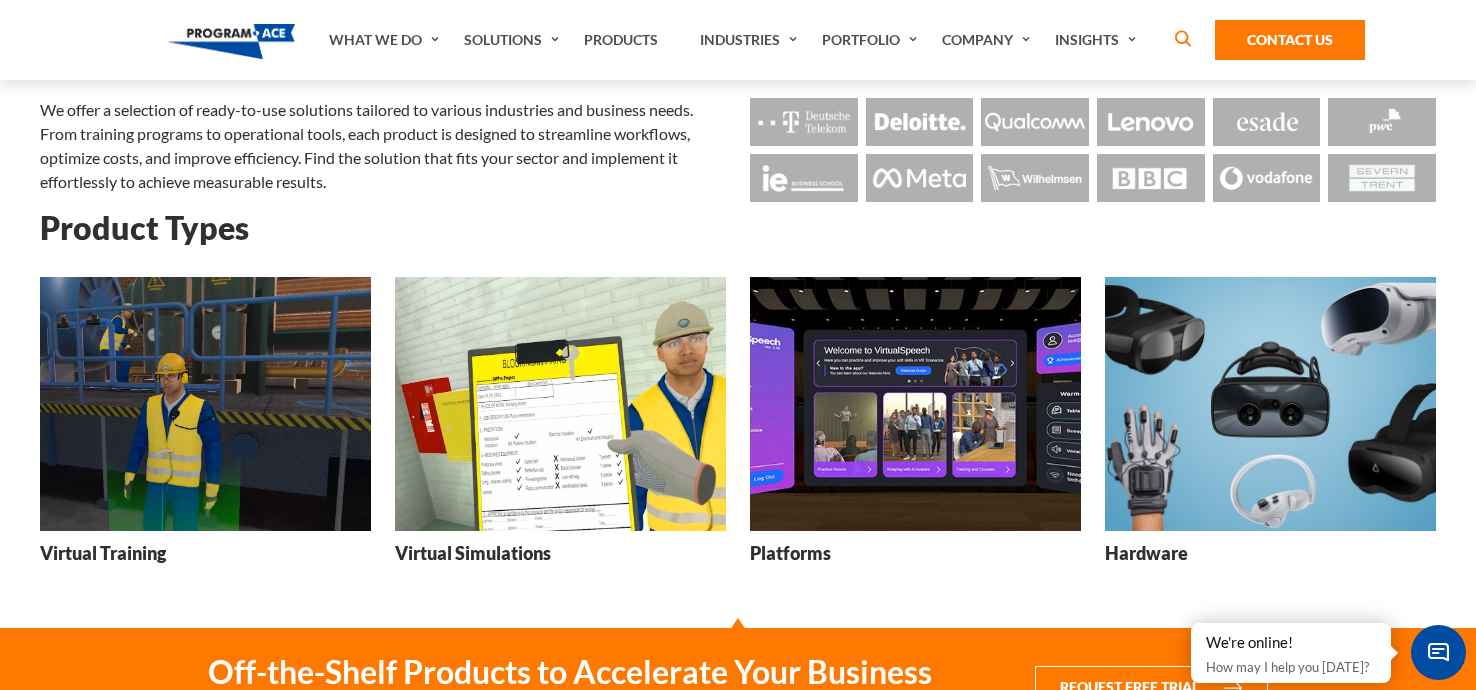 click at bounding box center (1270, 404) 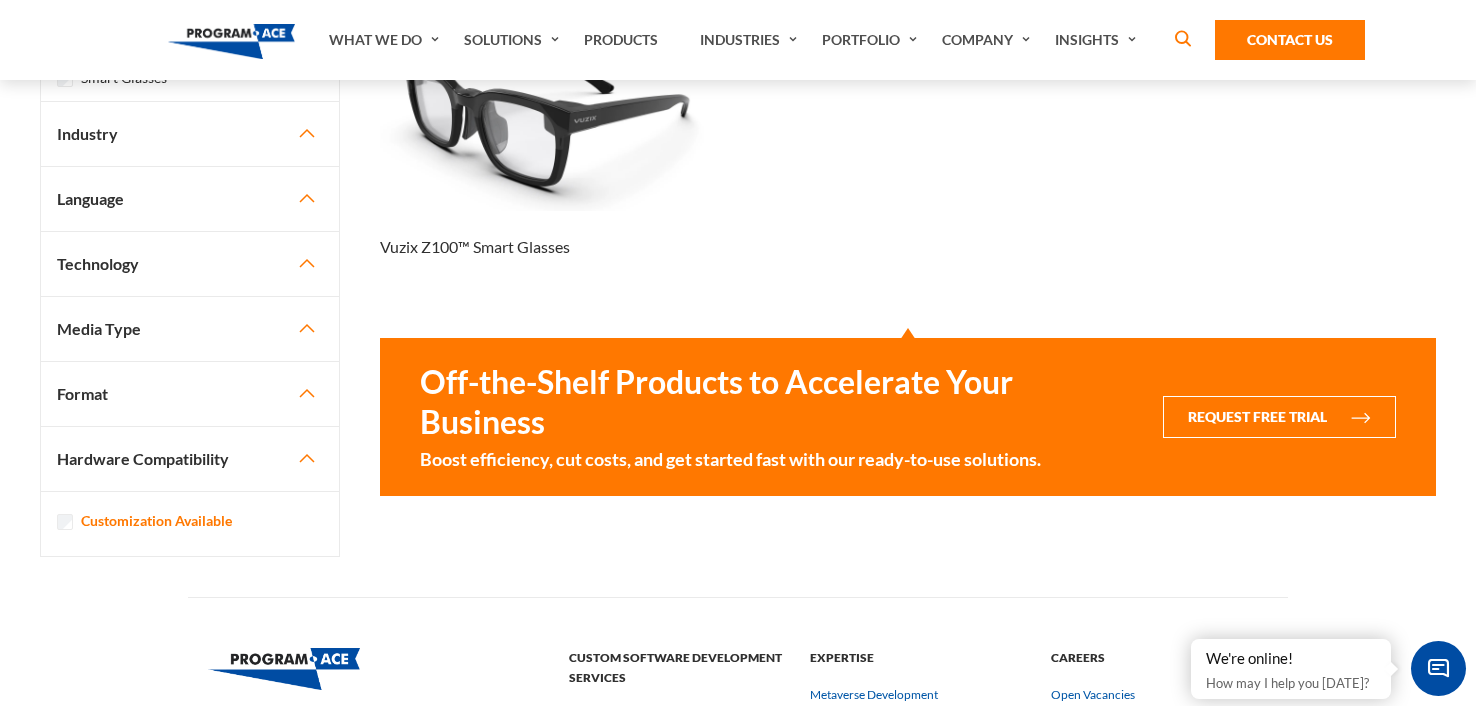 scroll, scrollTop: 0, scrollLeft: 0, axis: both 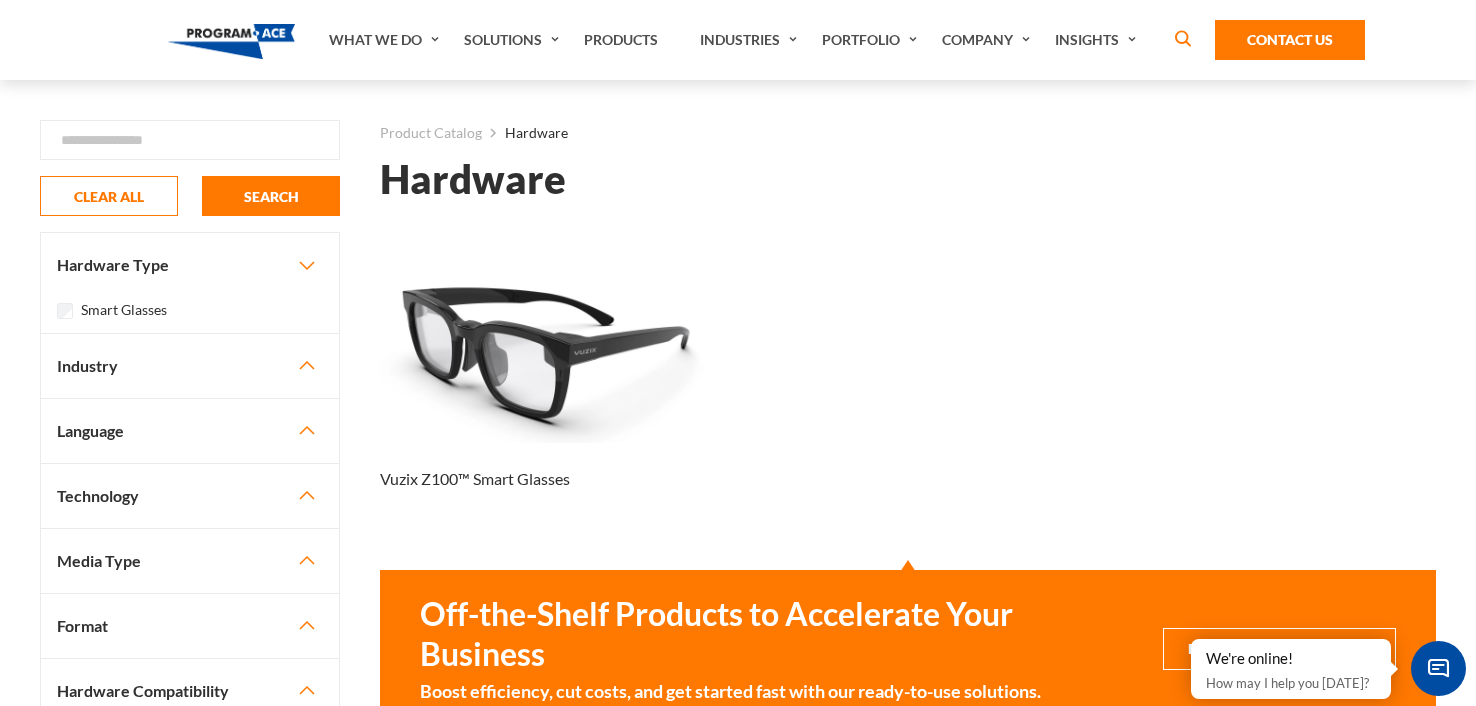 click on "Vuzix Z100™ Smart Glasses" at bounding box center [908, 389] 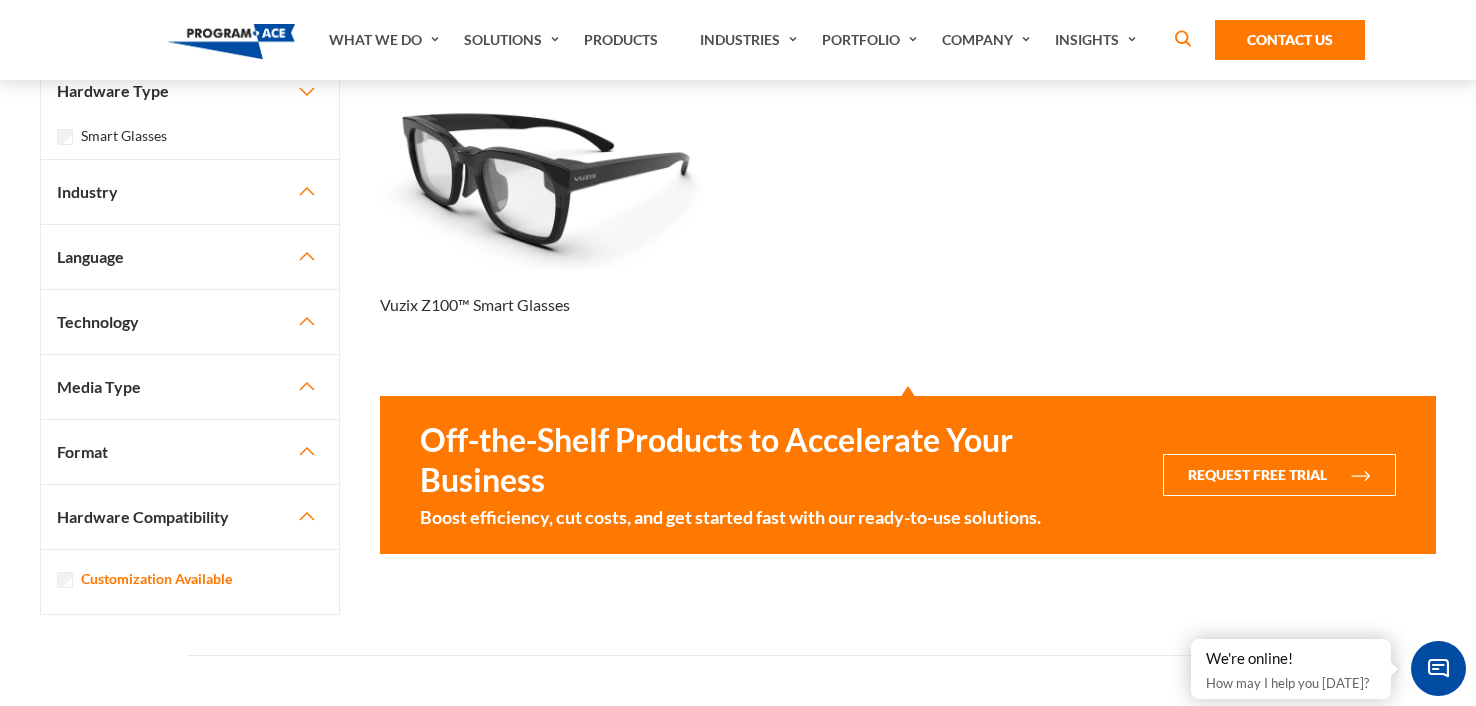 scroll, scrollTop: 180, scrollLeft: 0, axis: vertical 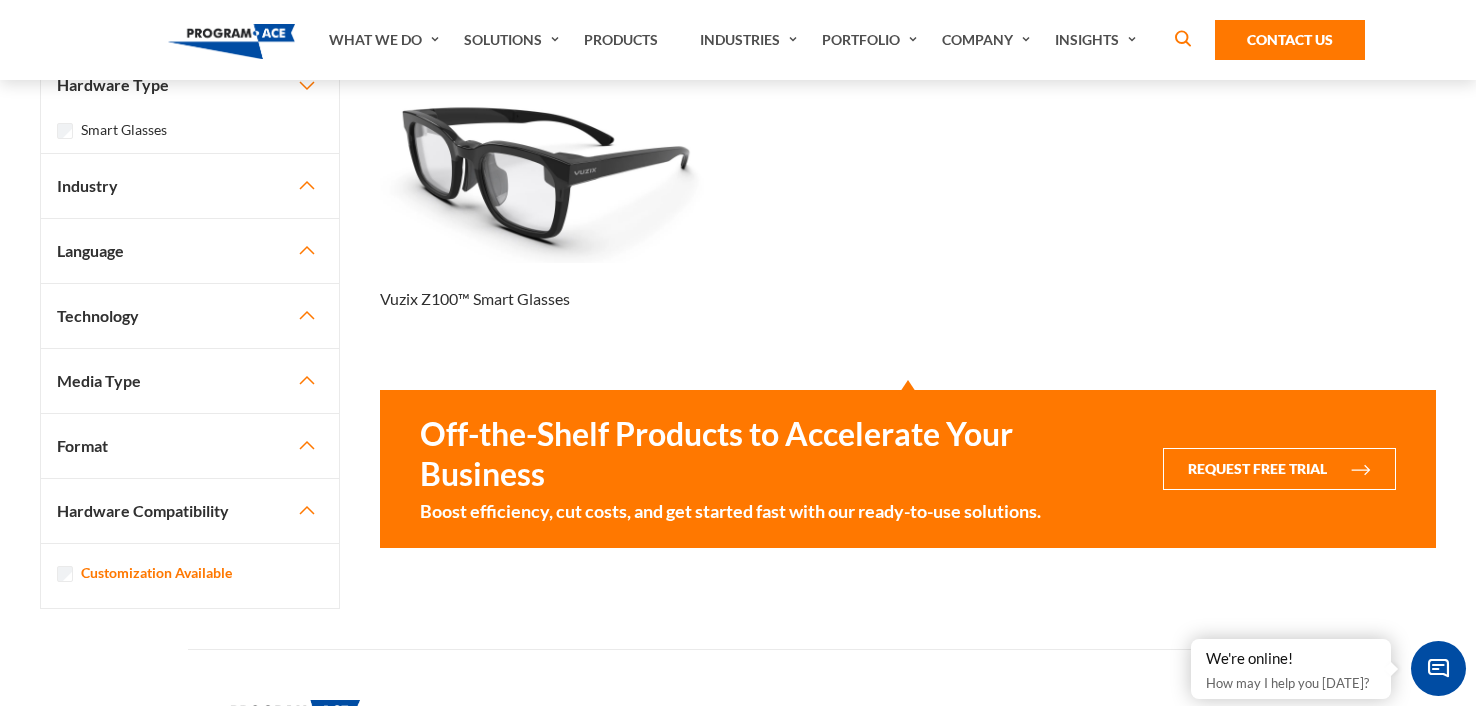 click on "Vuzix Z100™ Smart Glasses" at bounding box center (908, 209) 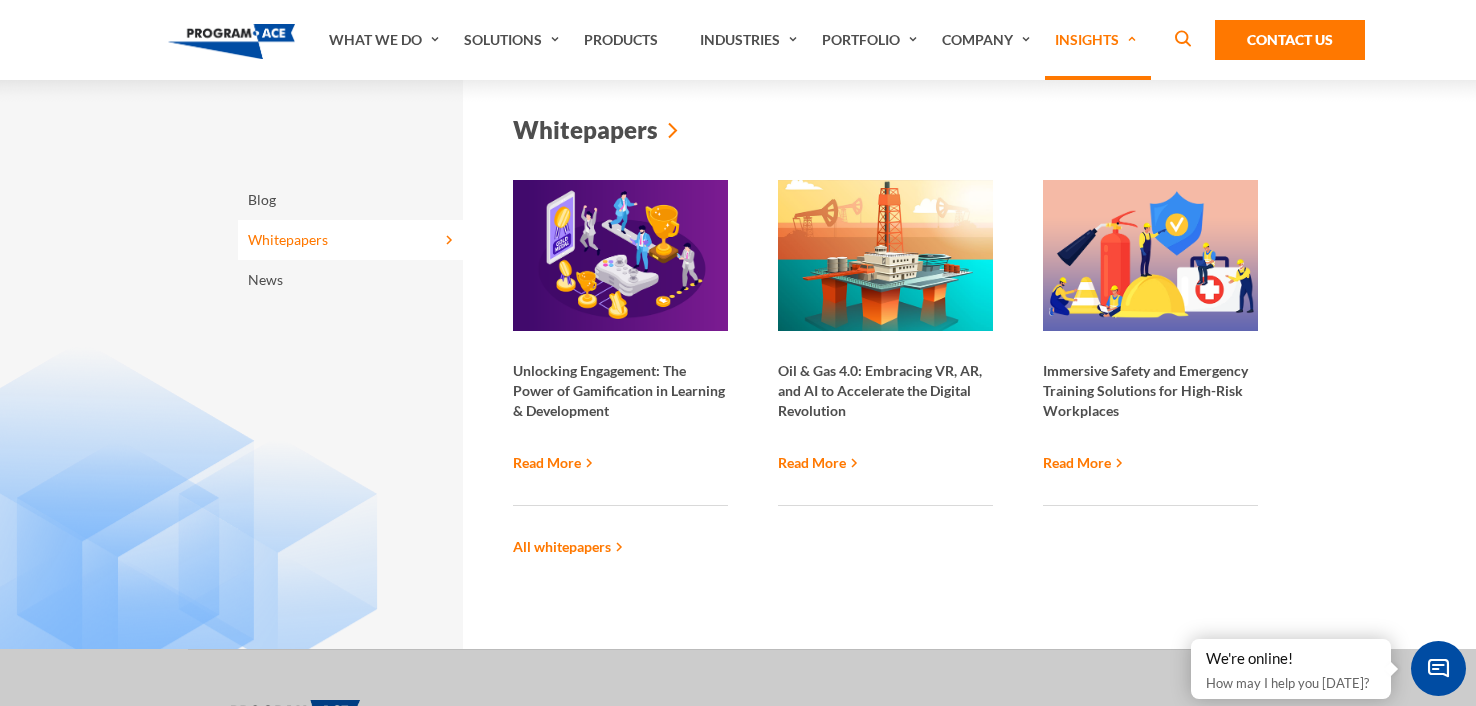 click on "Whitepapers" at bounding box center (350, 240) 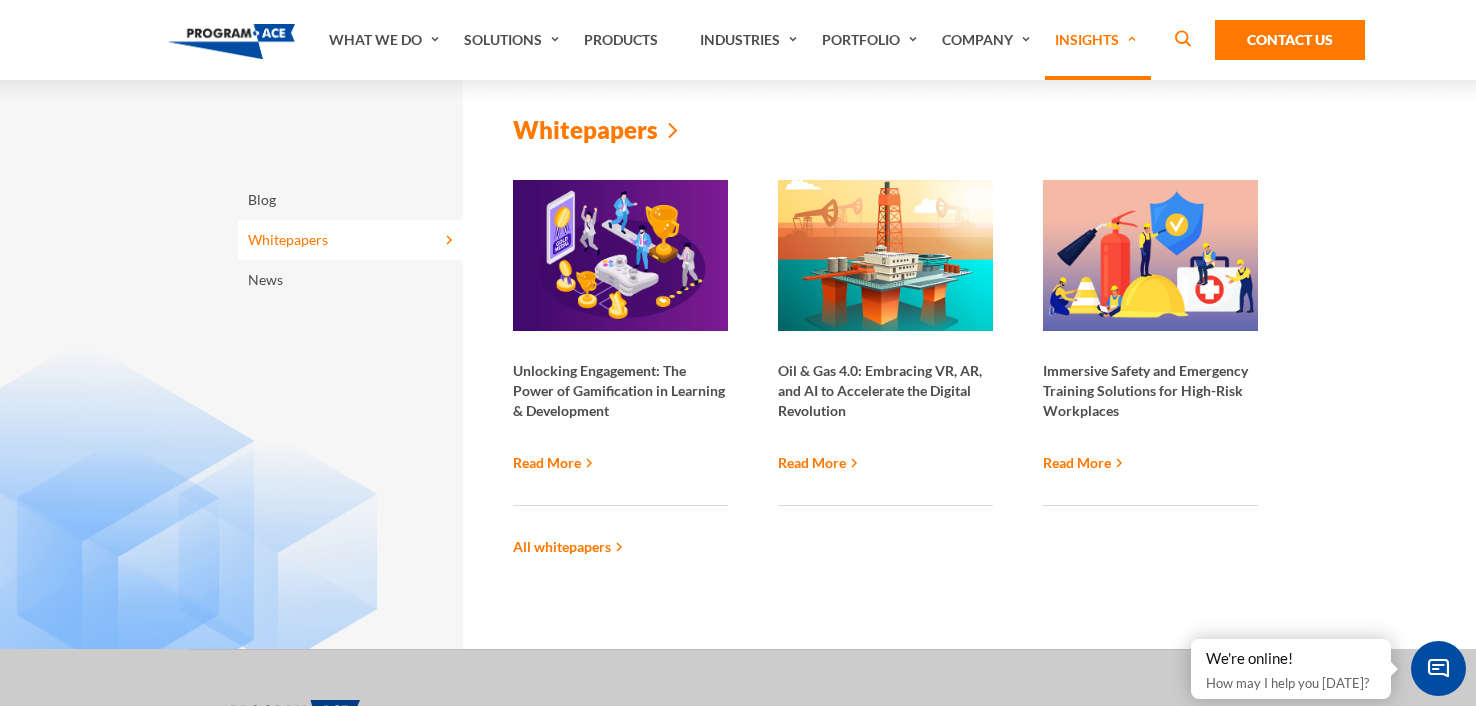 click on "Whitepapers" at bounding box center (885, 130) 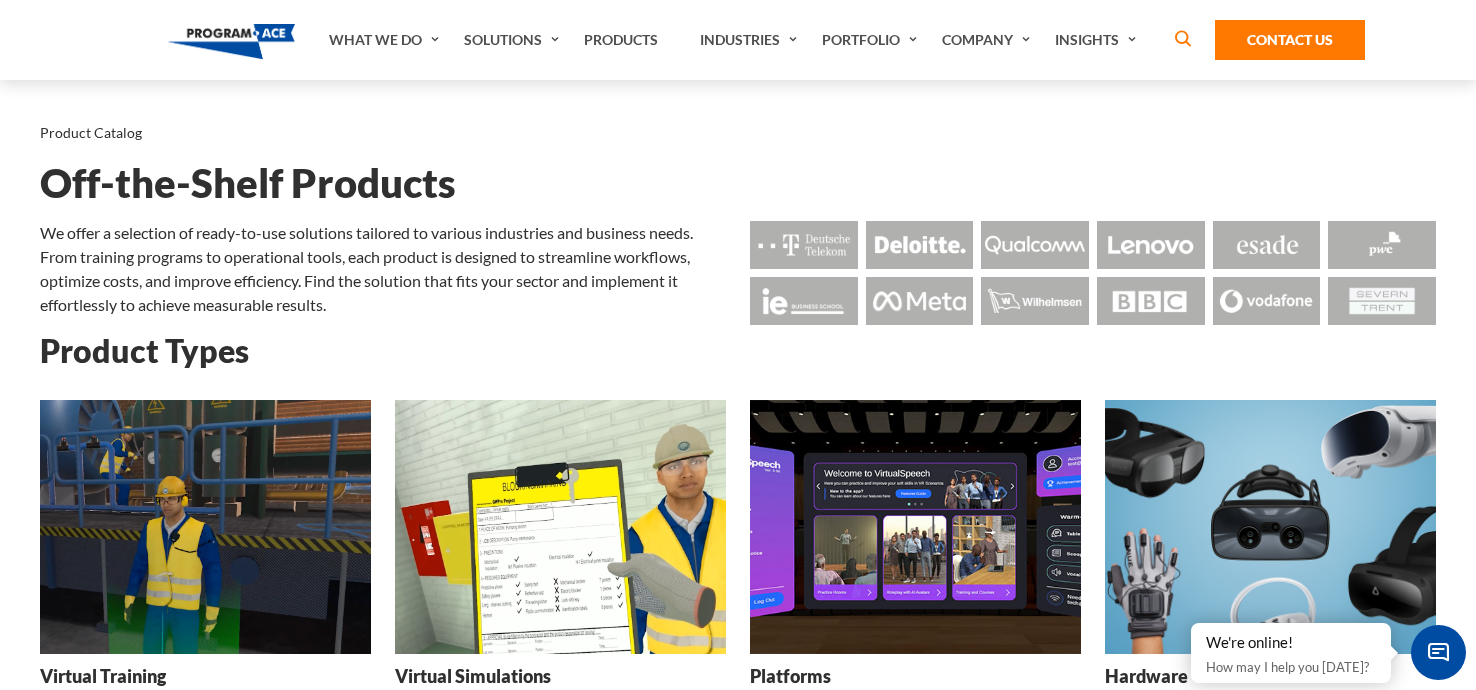 scroll, scrollTop: 0, scrollLeft: 0, axis: both 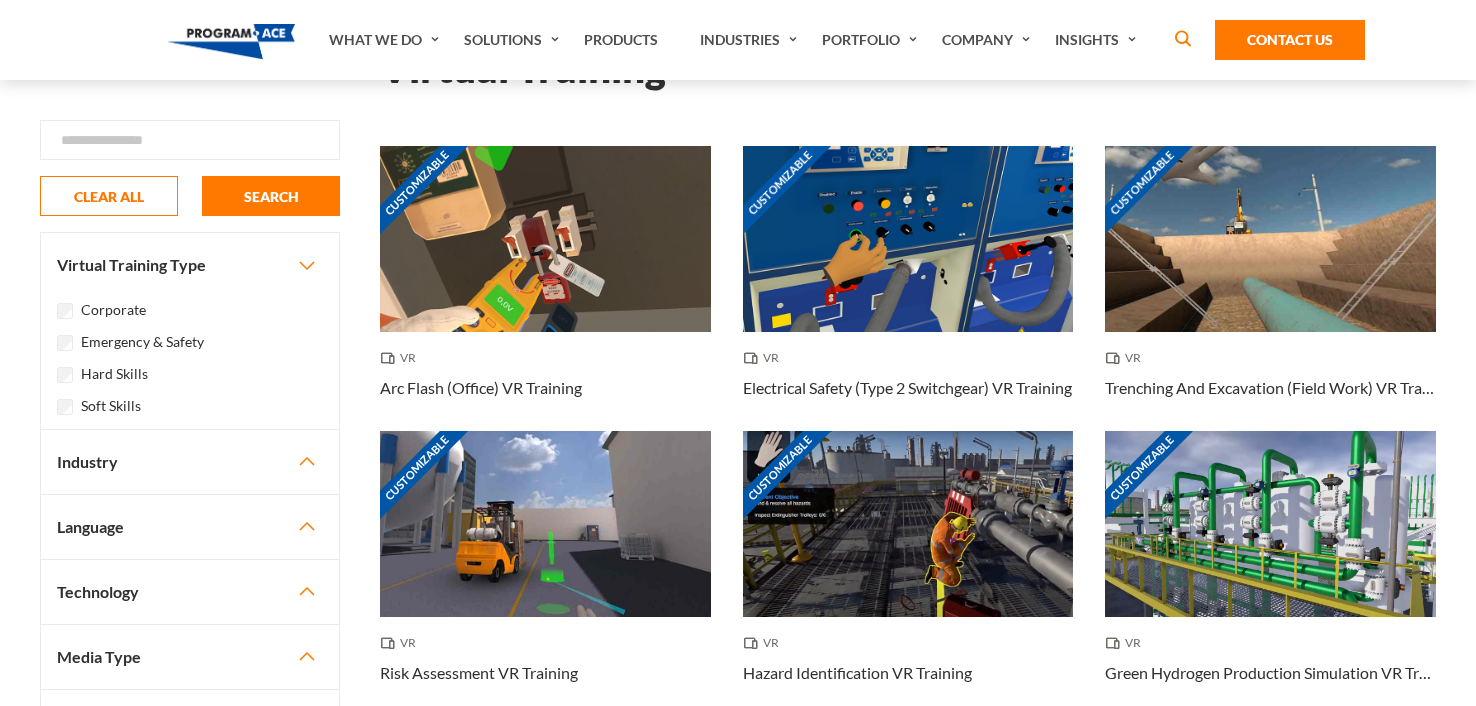 click on "Industry" at bounding box center (190, 462) 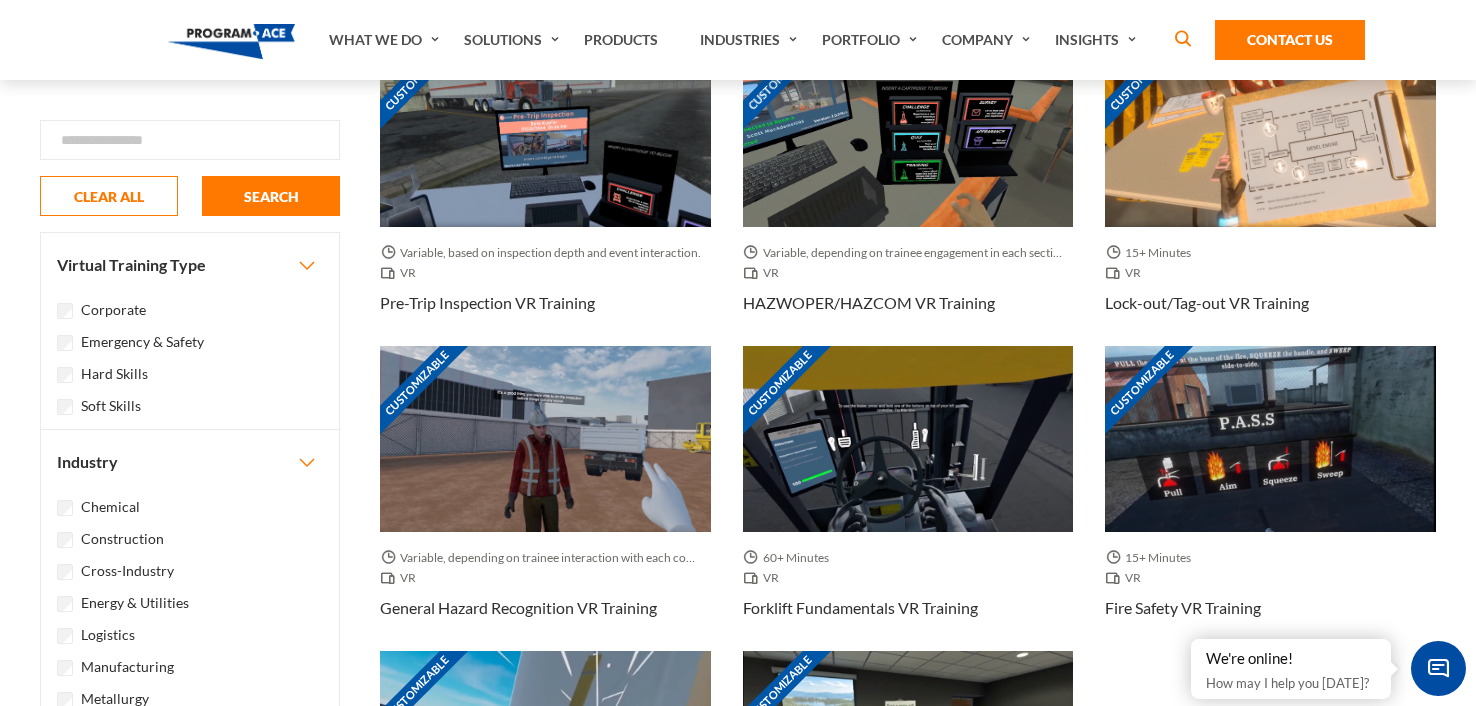 scroll, scrollTop: 1375, scrollLeft: 0, axis: vertical 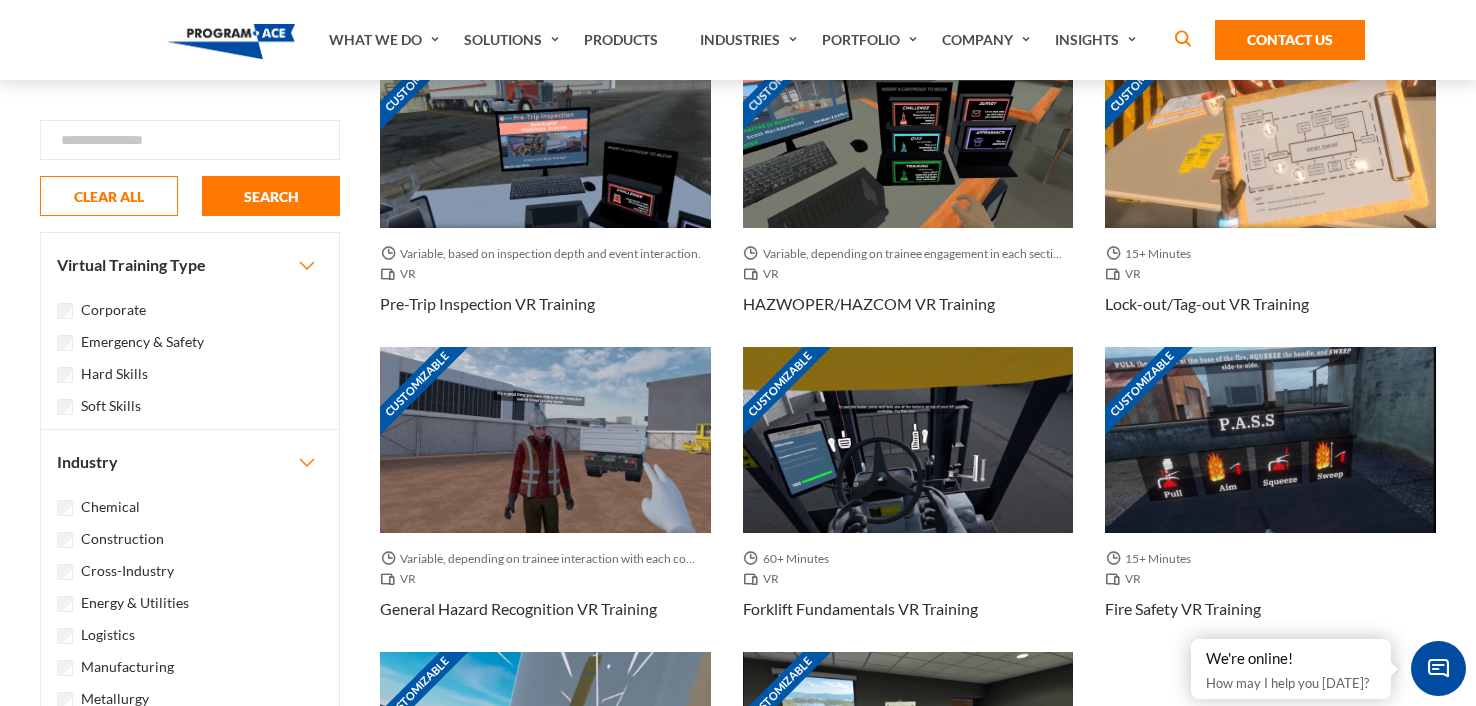 click at bounding box center [231, 41] 